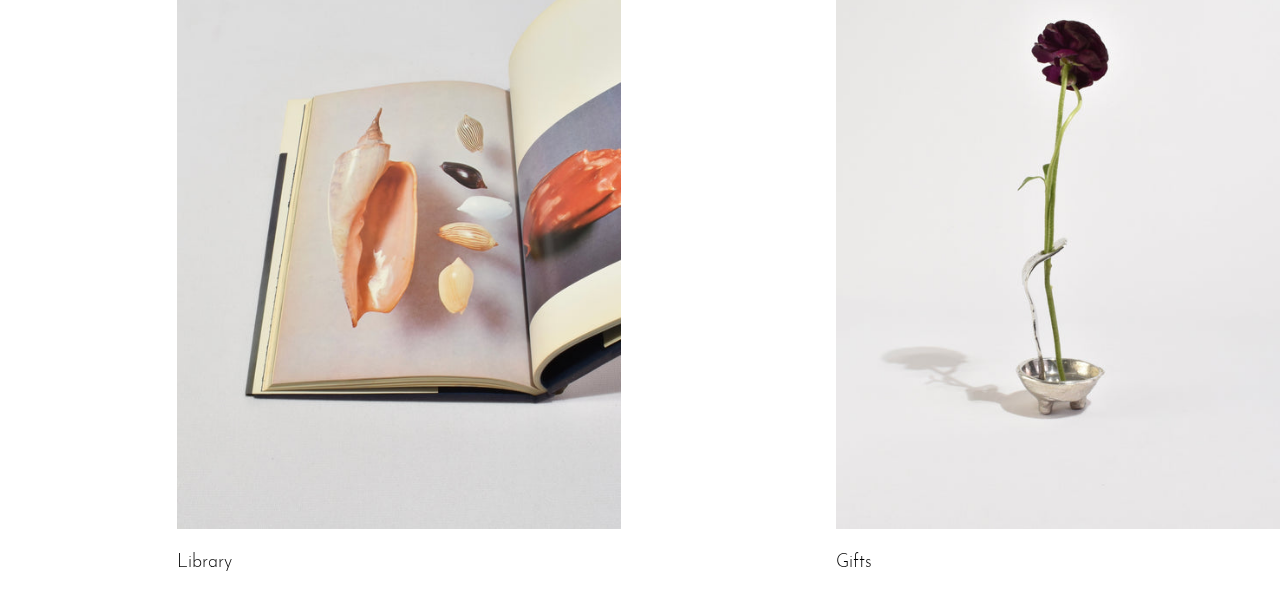 scroll, scrollTop: 1149, scrollLeft: 0, axis: vertical 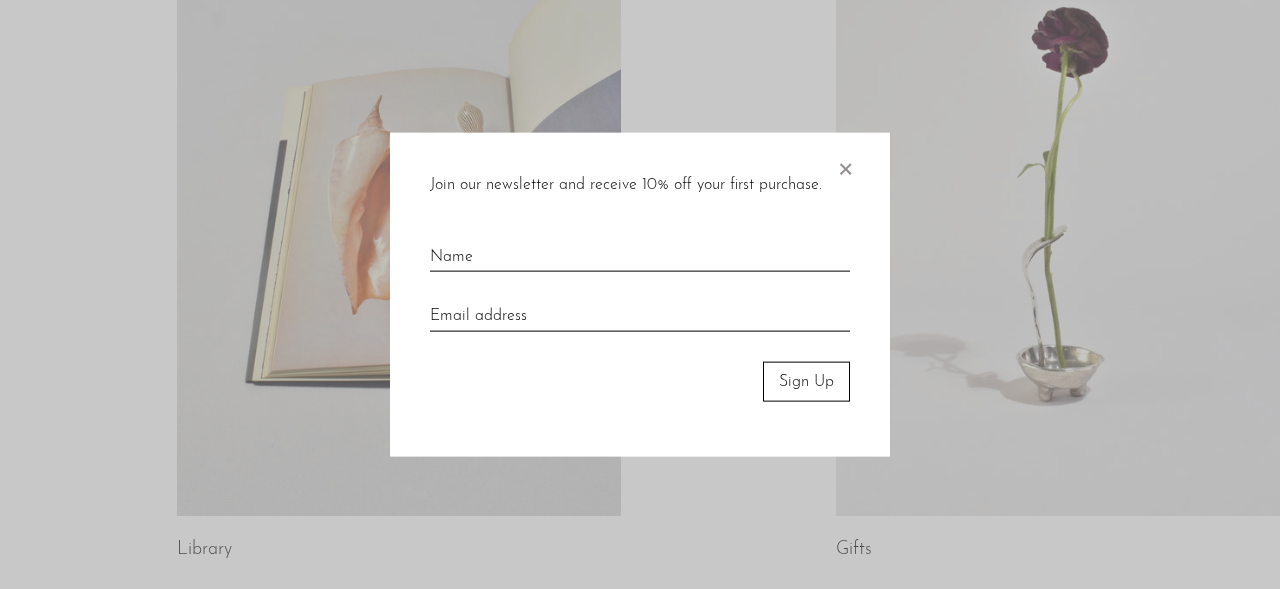 click on "×" at bounding box center [845, 164] 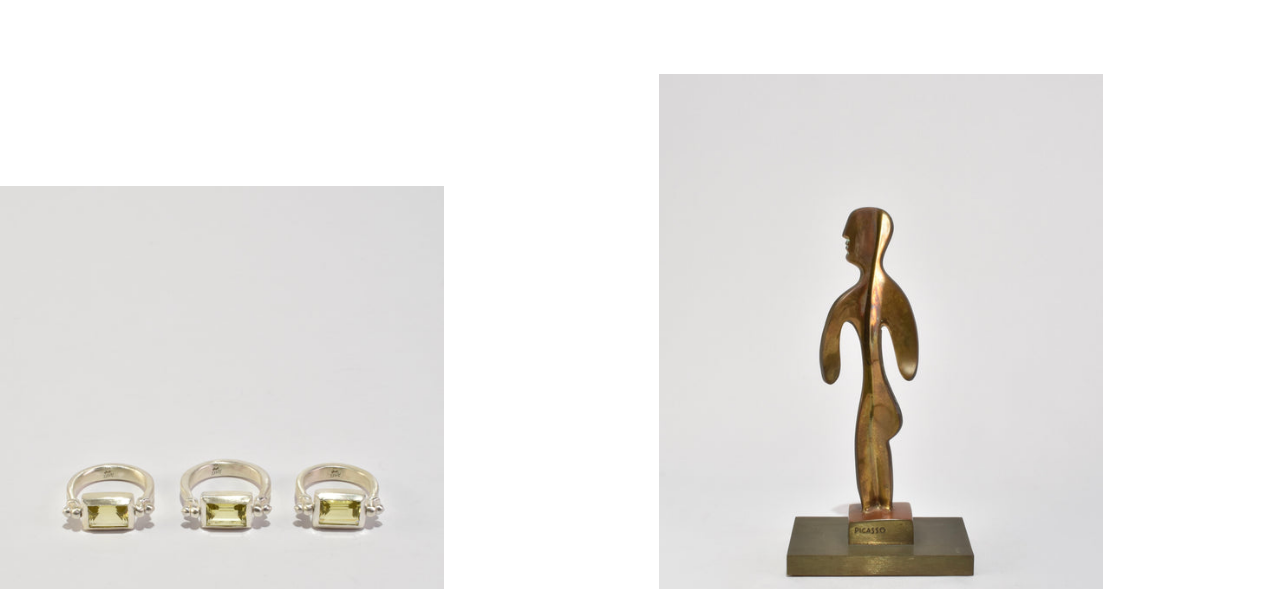 scroll, scrollTop: 0, scrollLeft: 0, axis: both 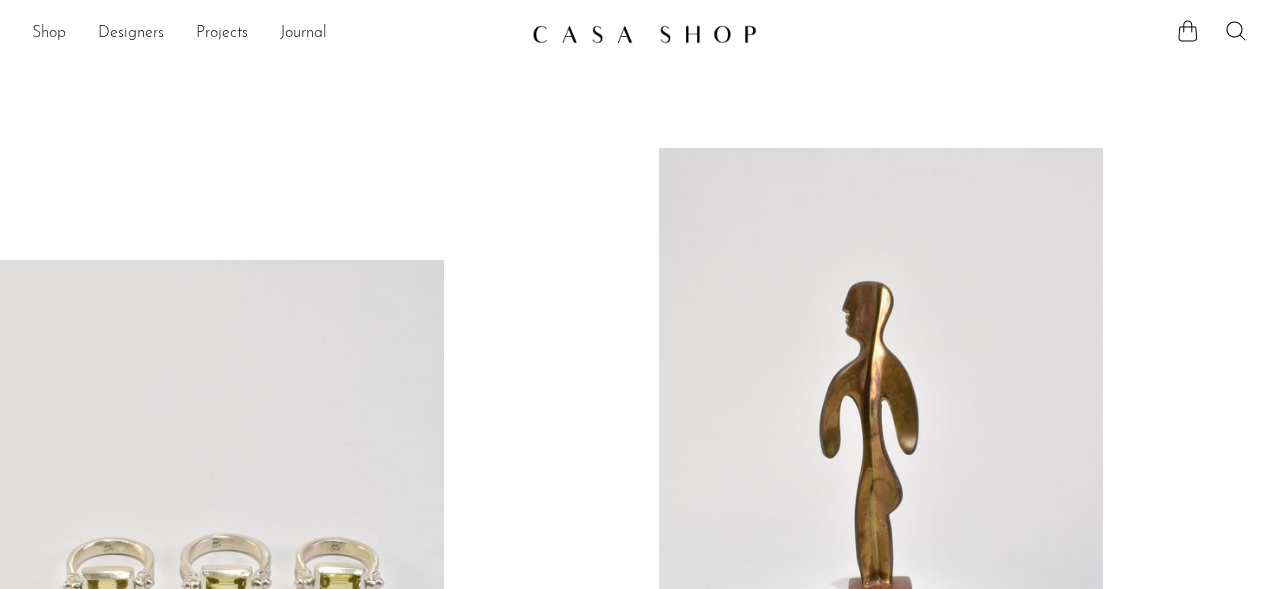 click on "Shop" at bounding box center (49, 34) 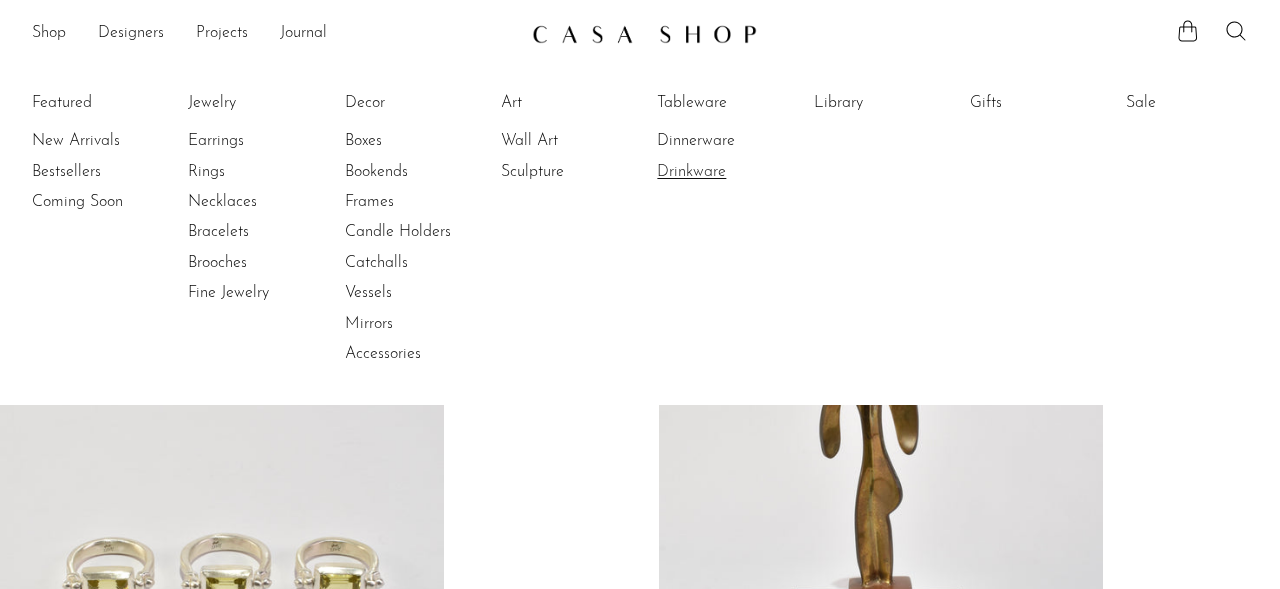click on "Drinkware" at bounding box center (732, 172) 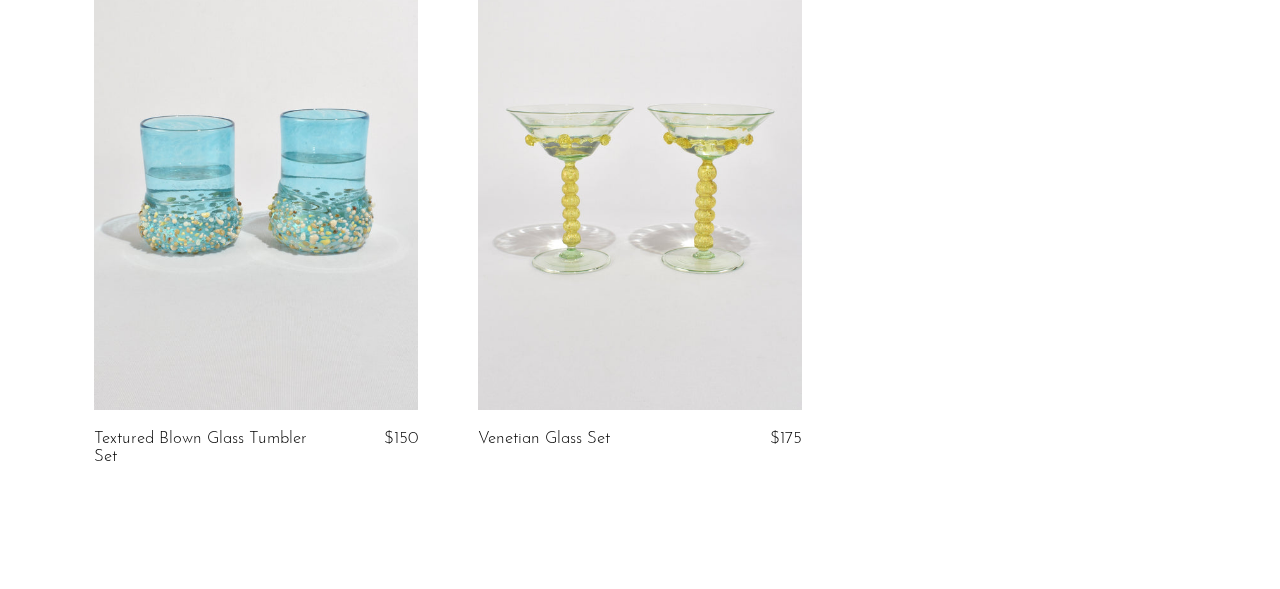 scroll, scrollTop: 0, scrollLeft: 0, axis: both 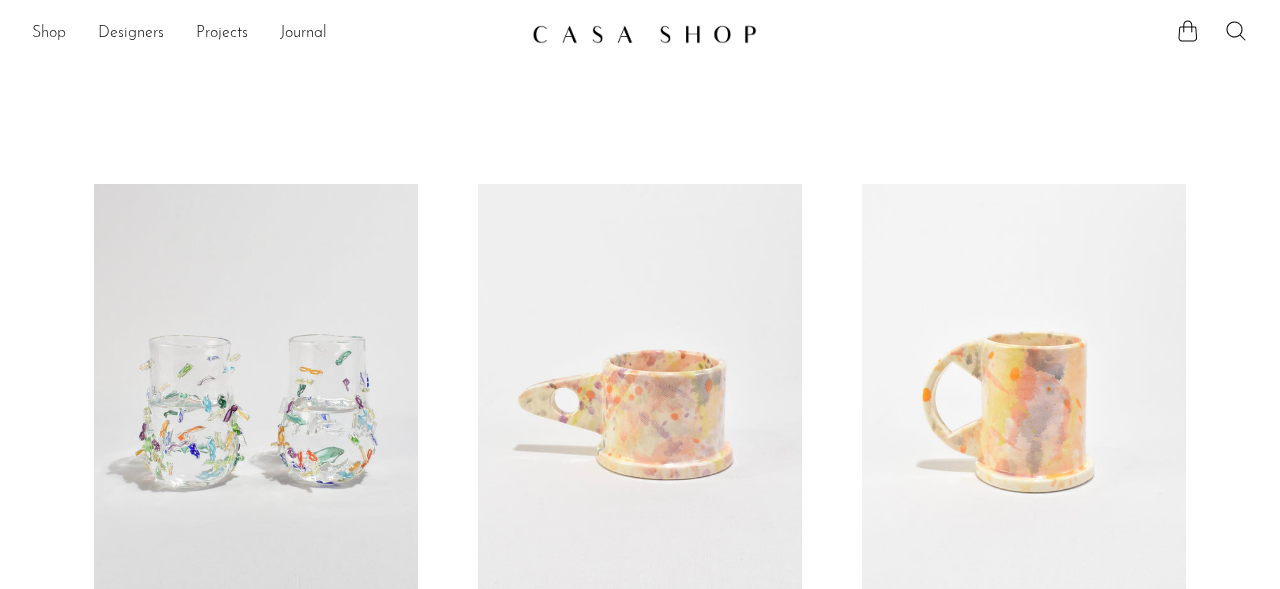 click on "Shop" at bounding box center (49, 34) 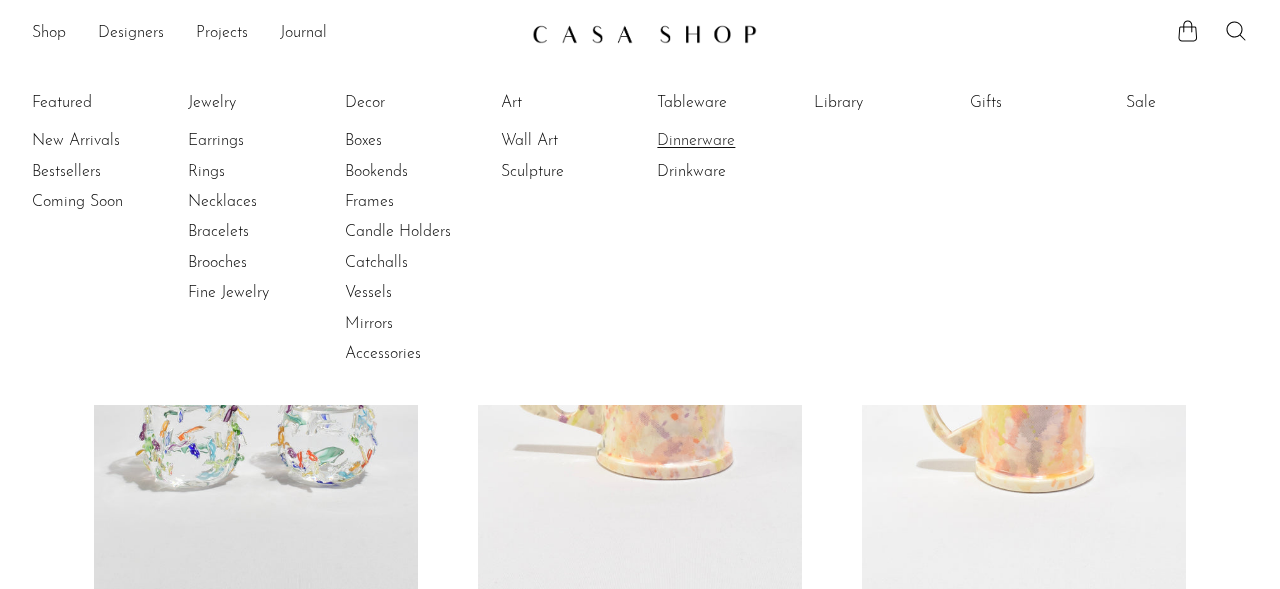 click on "Dinnerware" at bounding box center [732, 141] 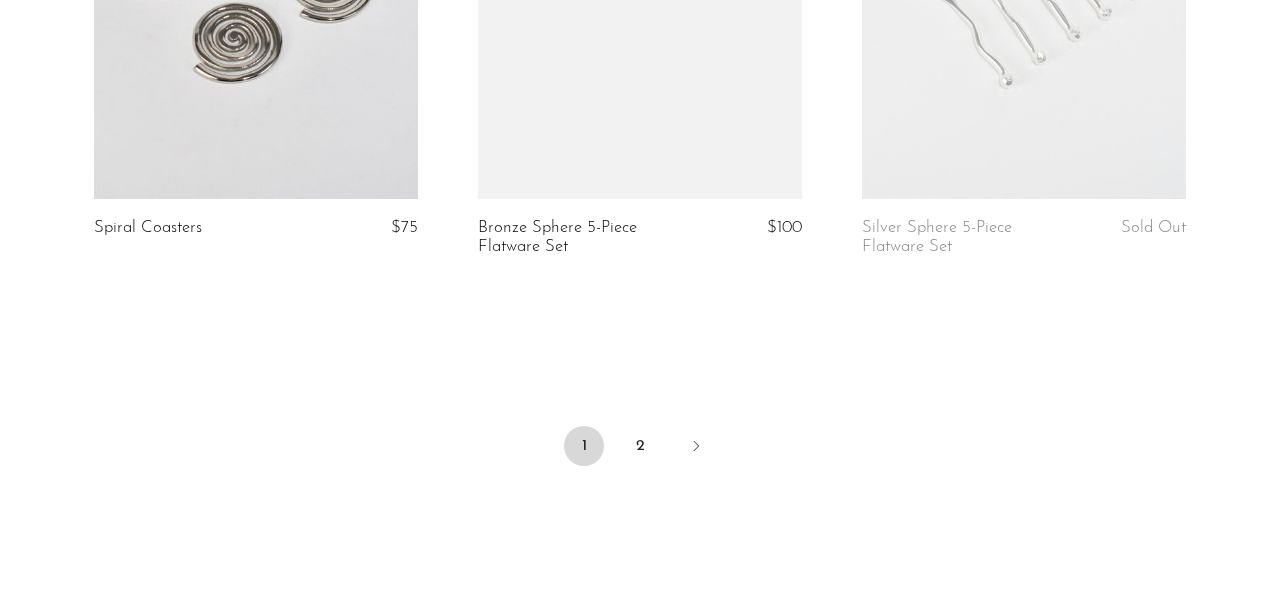 scroll, scrollTop: 6698, scrollLeft: 0, axis: vertical 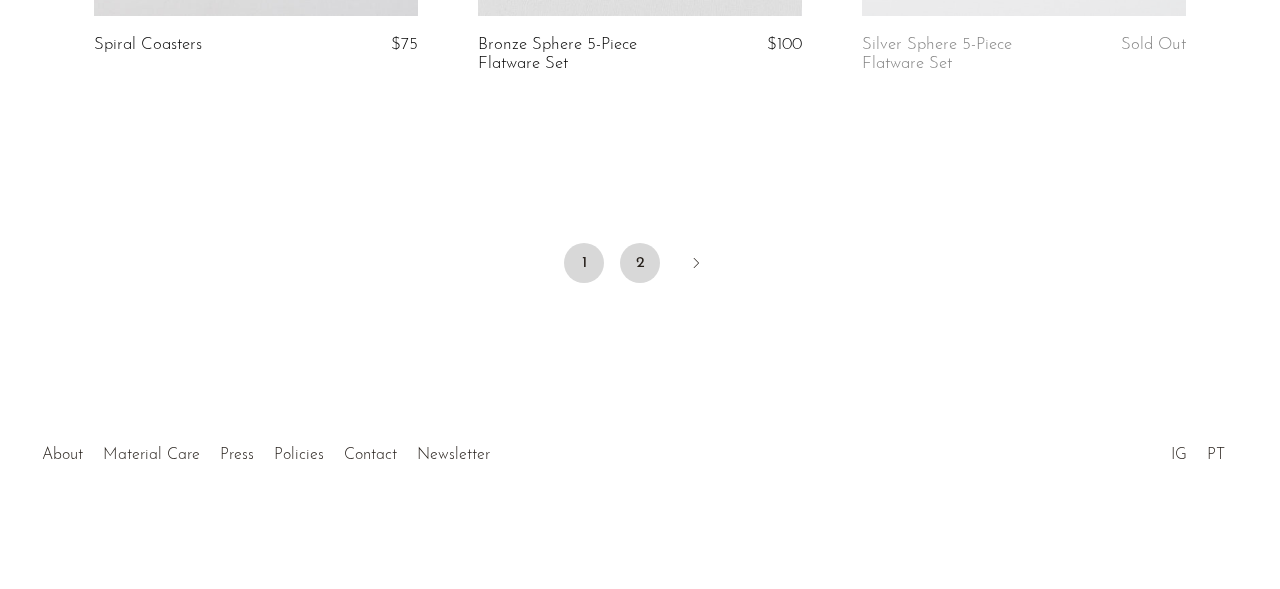click on "2" at bounding box center [640, 263] 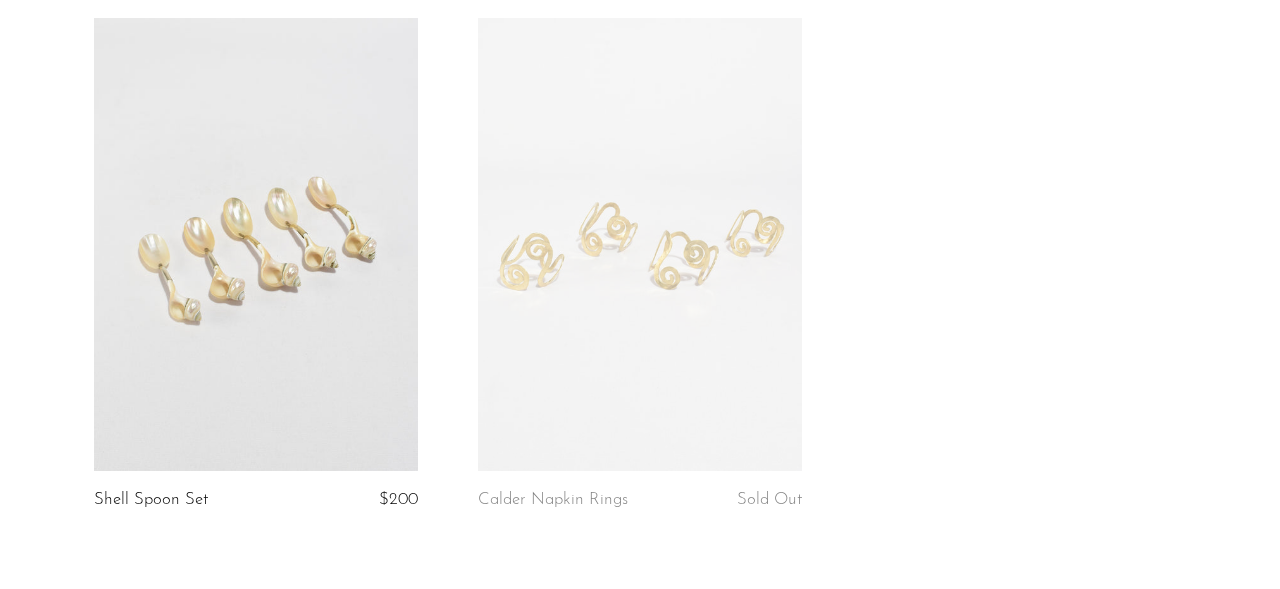 scroll, scrollTop: 0, scrollLeft: 0, axis: both 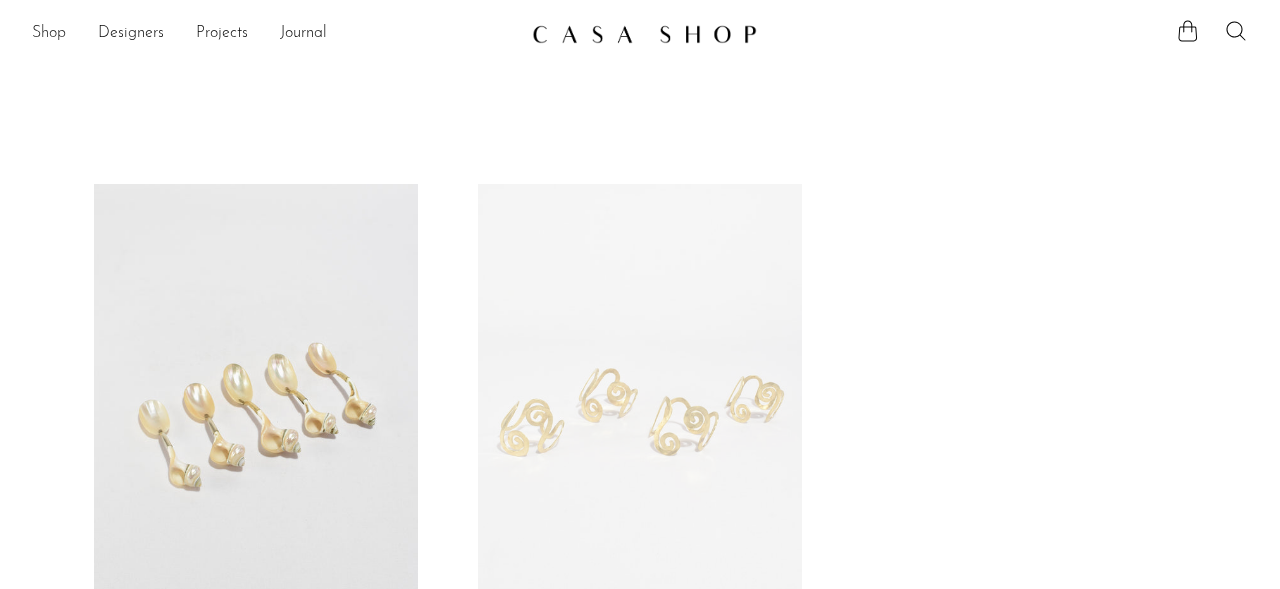click on "Shop" at bounding box center (49, 34) 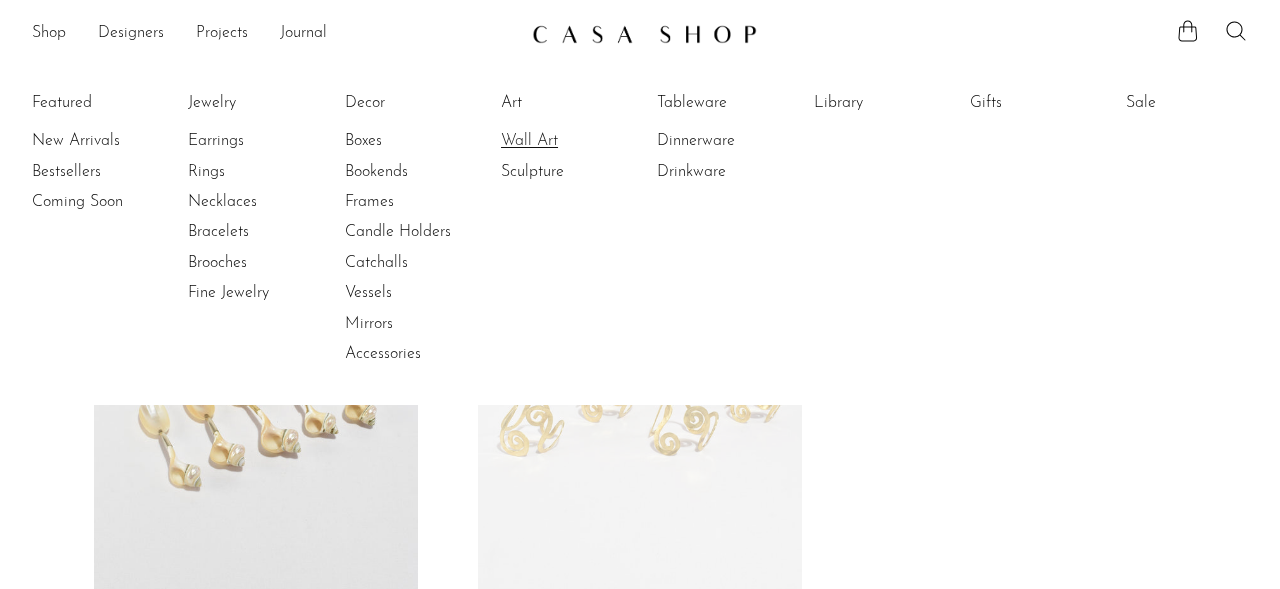 click on "Wall Art" at bounding box center (576, 141) 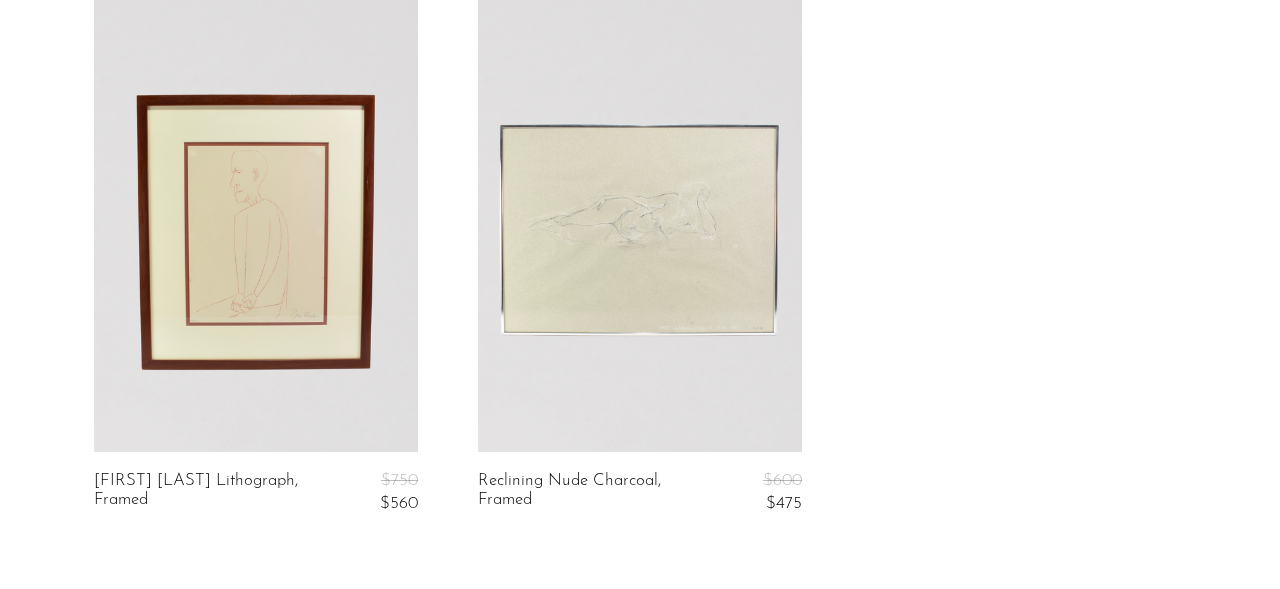 scroll, scrollTop: 0, scrollLeft: 0, axis: both 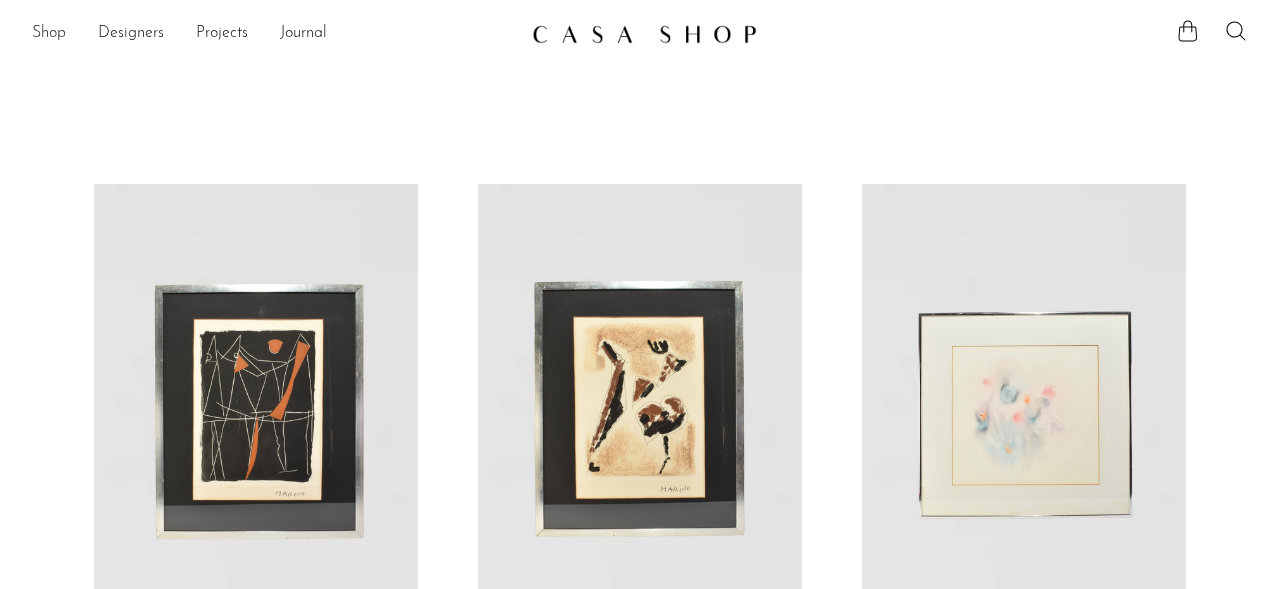 click on "Shop" at bounding box center (49, 34) 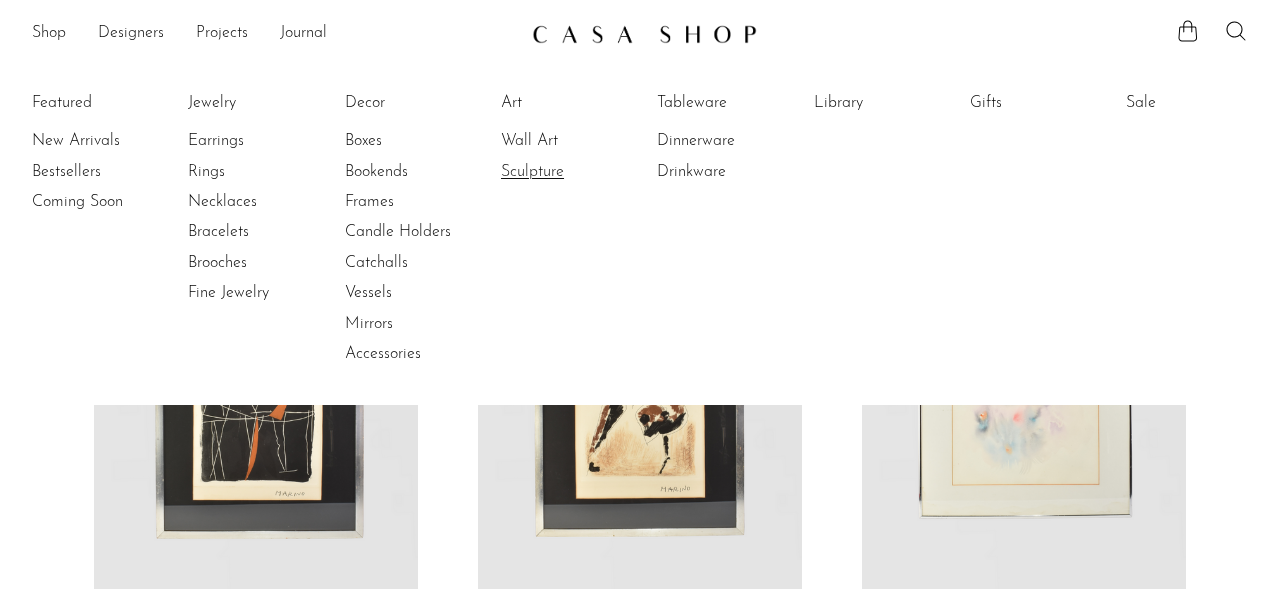 click on "Sculpture" at bounding box center [576, 172] 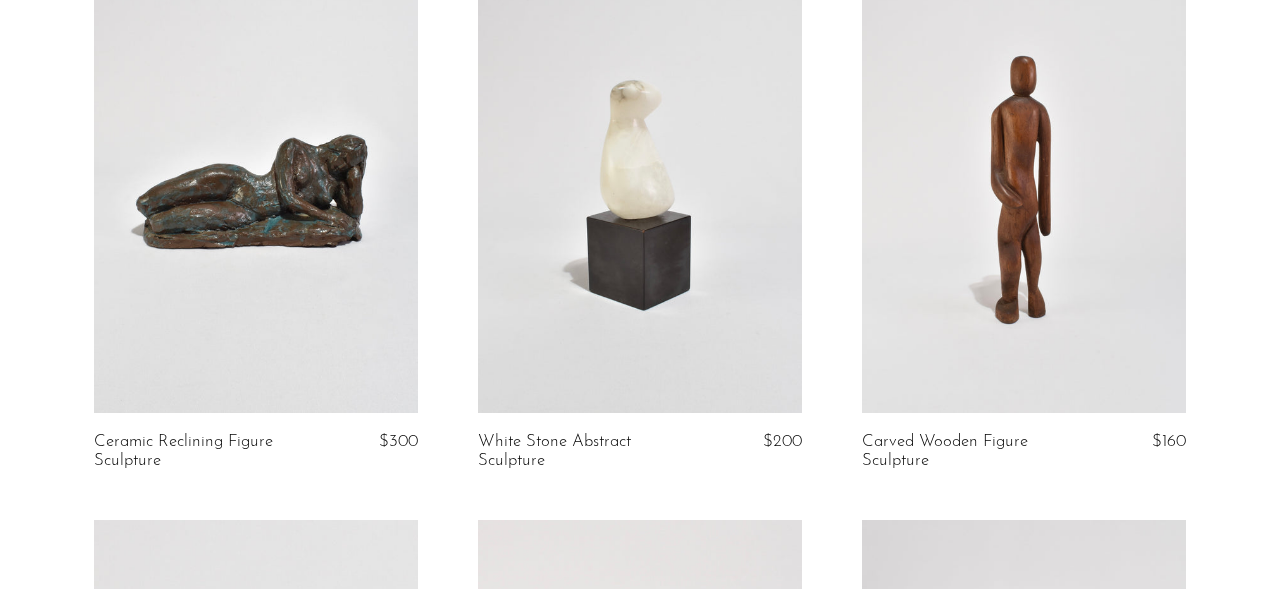 scroll, scrollTop: 0, scrollLeft: 0, axis: both 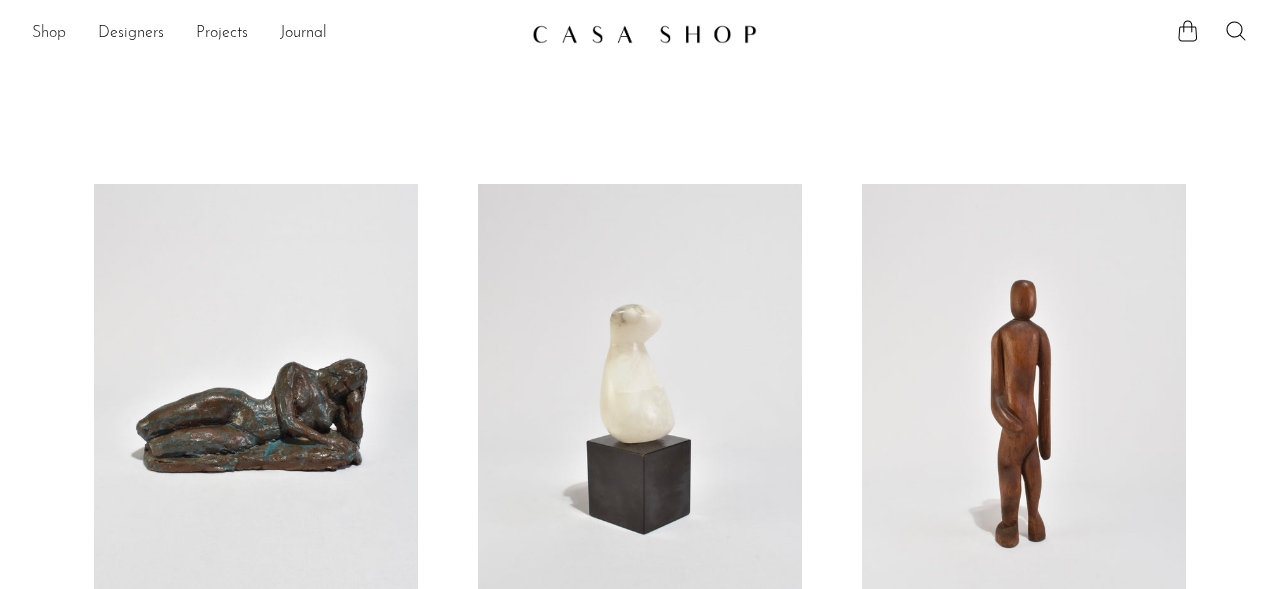 click on "Shop" at bounding box center (49, 34) 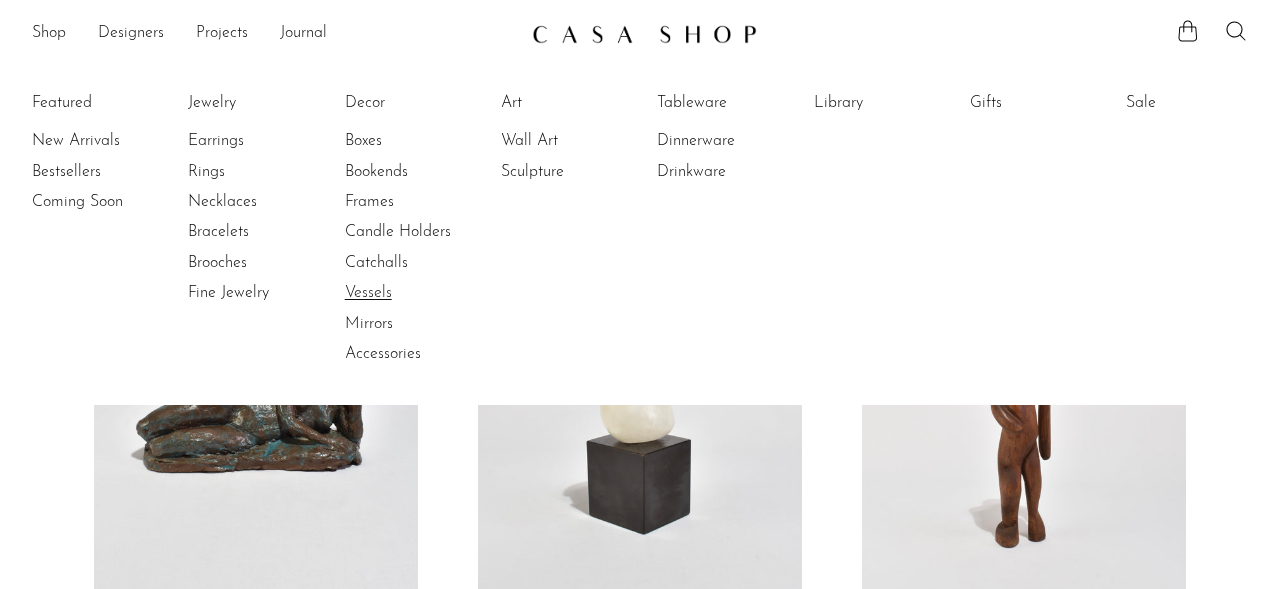 click on "Vessels" at bounding box center (420, 293) 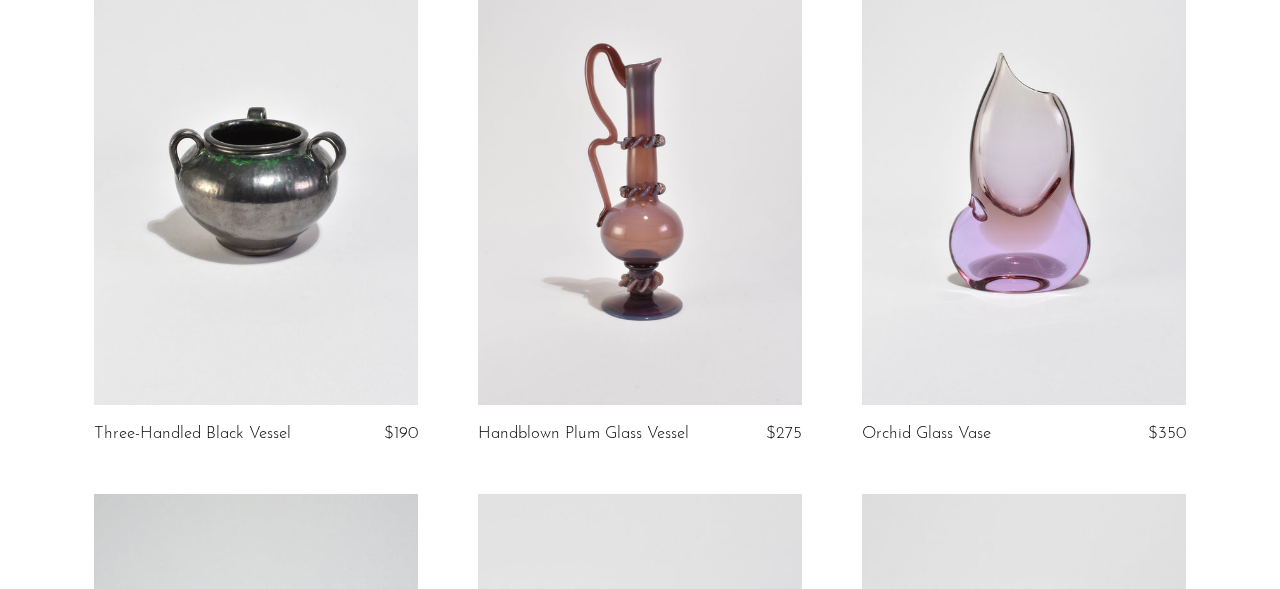 scroll, scrollTop: 0, scrollLeft: 0, axis: both 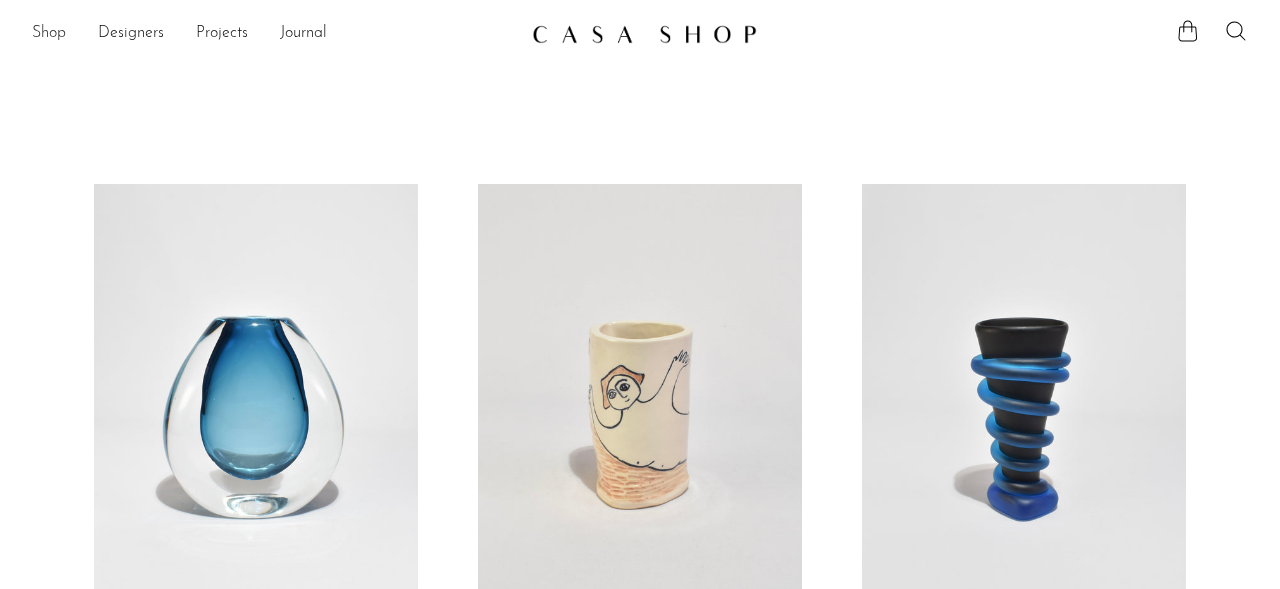 click on "Shop" at bounding box center [49, 34] 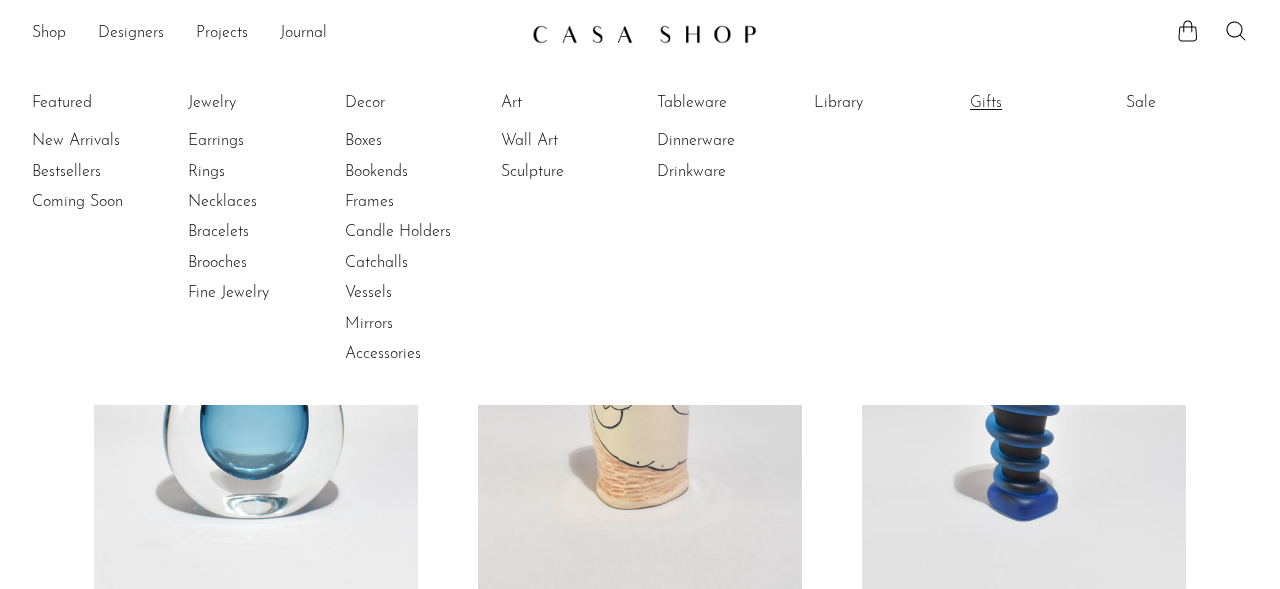 click on "Gifts" at bounding box center [1045, 103] 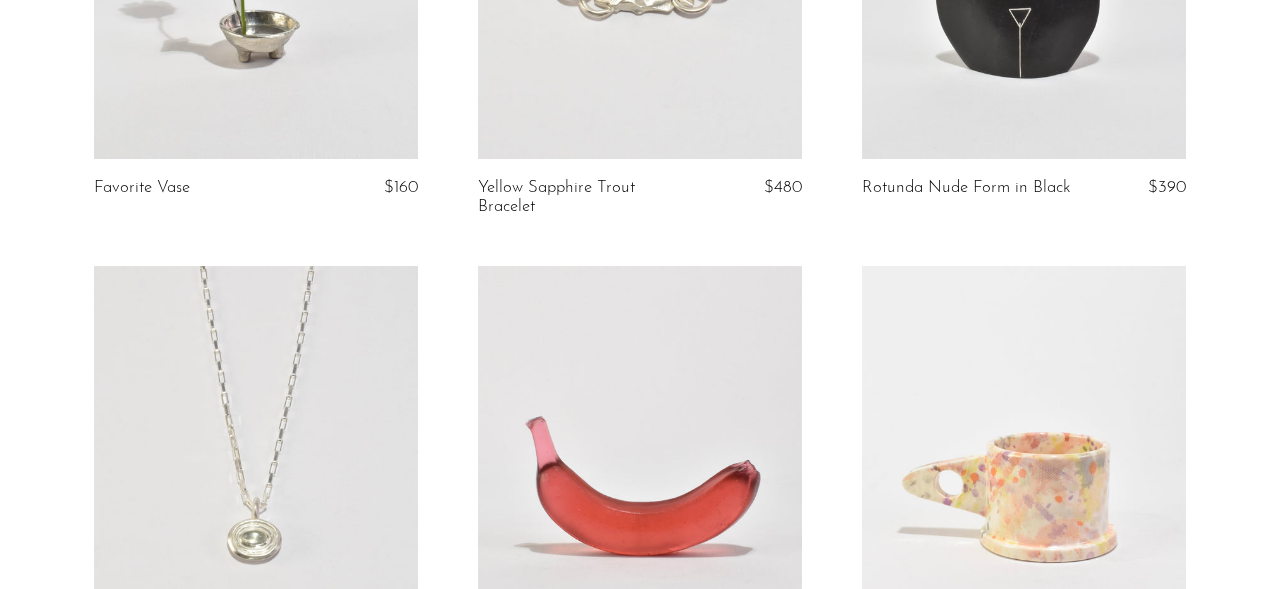 scroll, scrollTop: 482, scrollLeft: 0, axis: vertical 